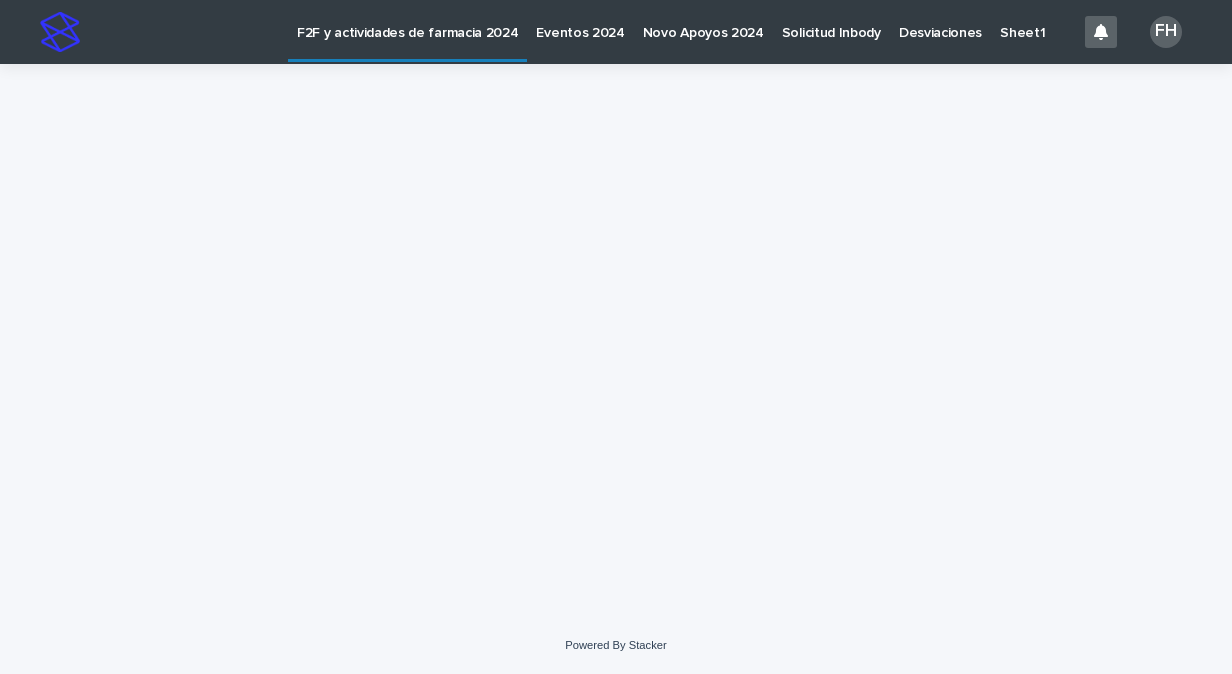 scroll, scrollTop: 0, scrollLeft: 0, axis: both 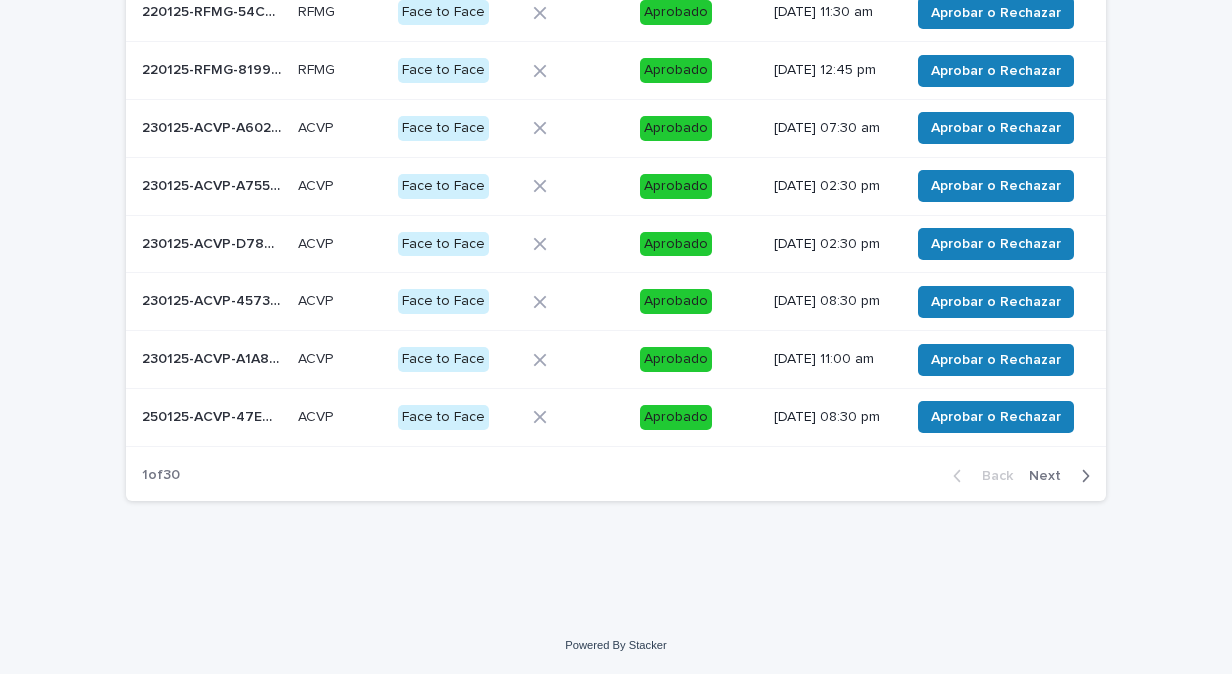 click on "Next" at bounding box center [1051, 476] 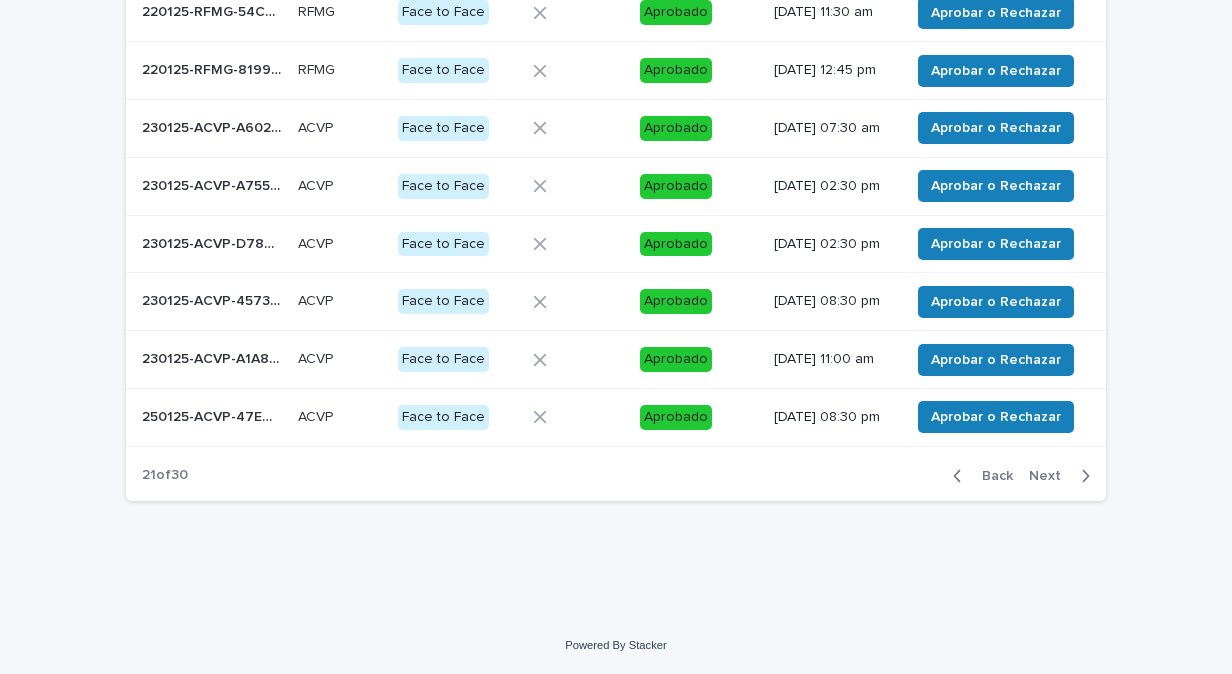 click on "Next" at bounding box center [1051, 476] 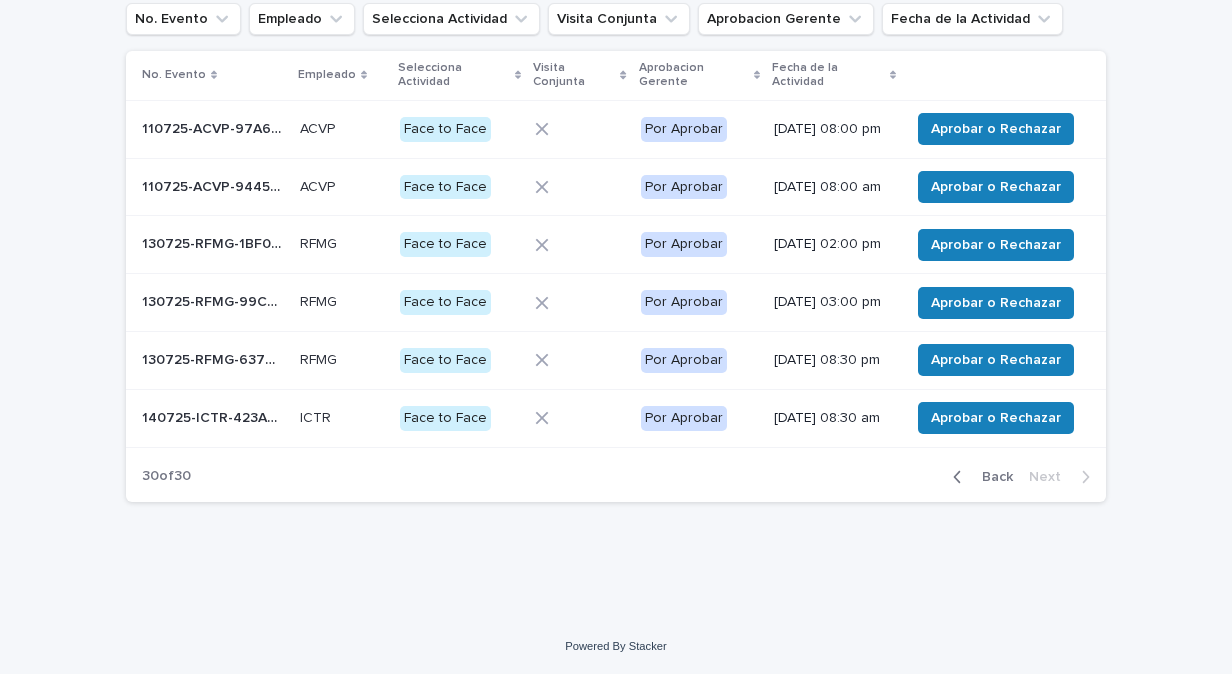 scroll, scrollTop: 208, scrollLeft: 0, axis: vertical 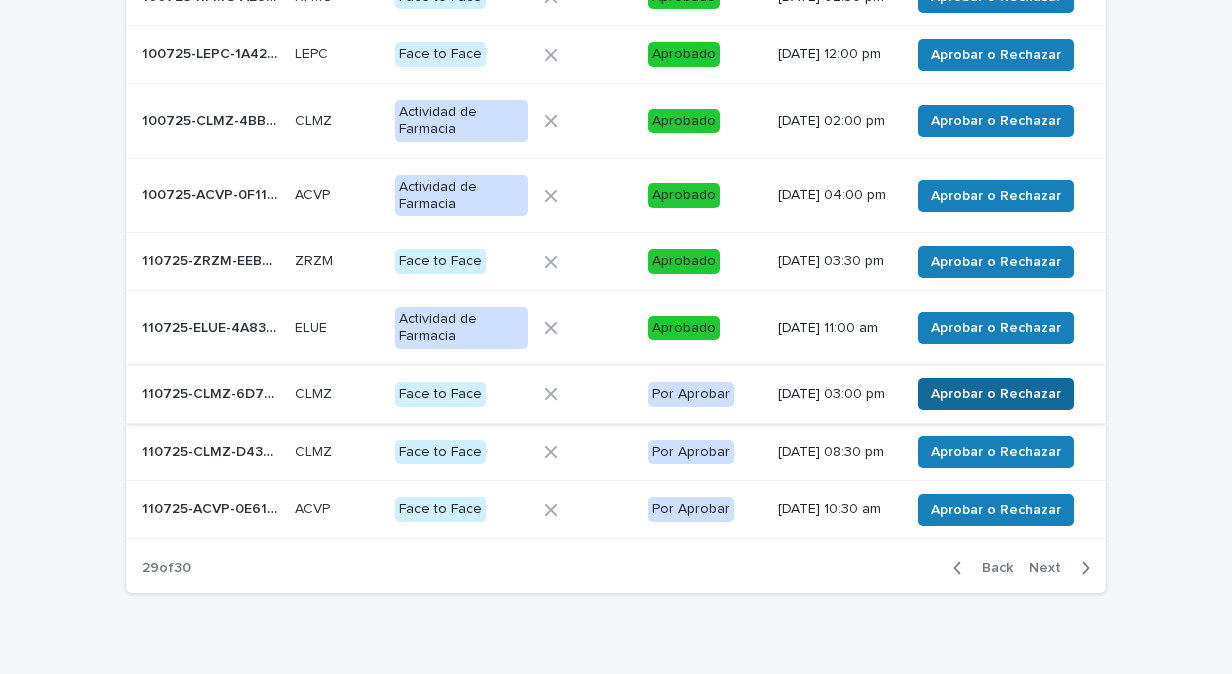 click on "Aprobar o Rechazar" at bounding box center [996, 394] 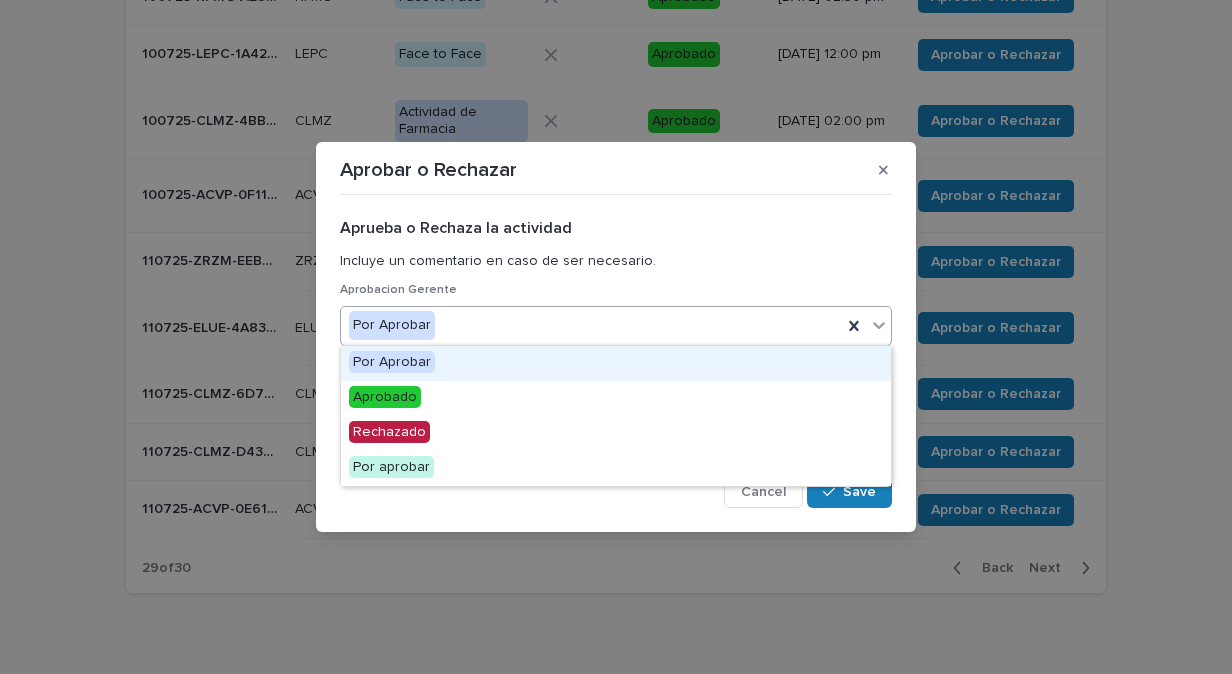 click 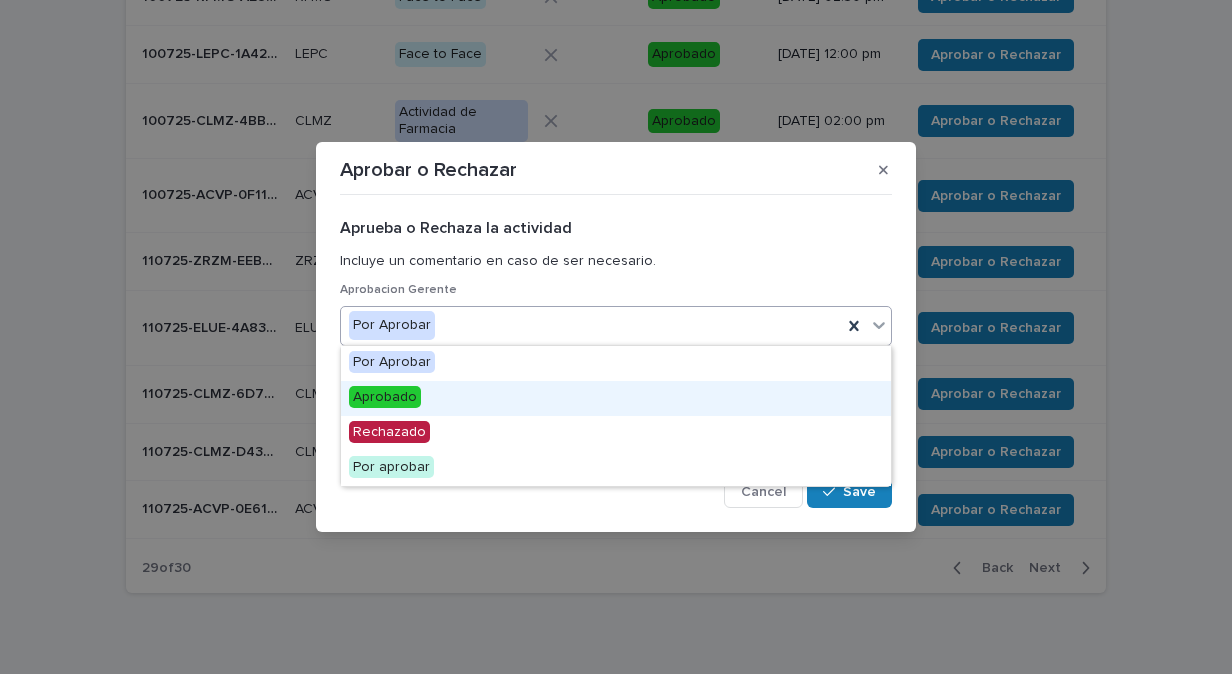 click on "Aprobado" at bounding box center (616, 398) 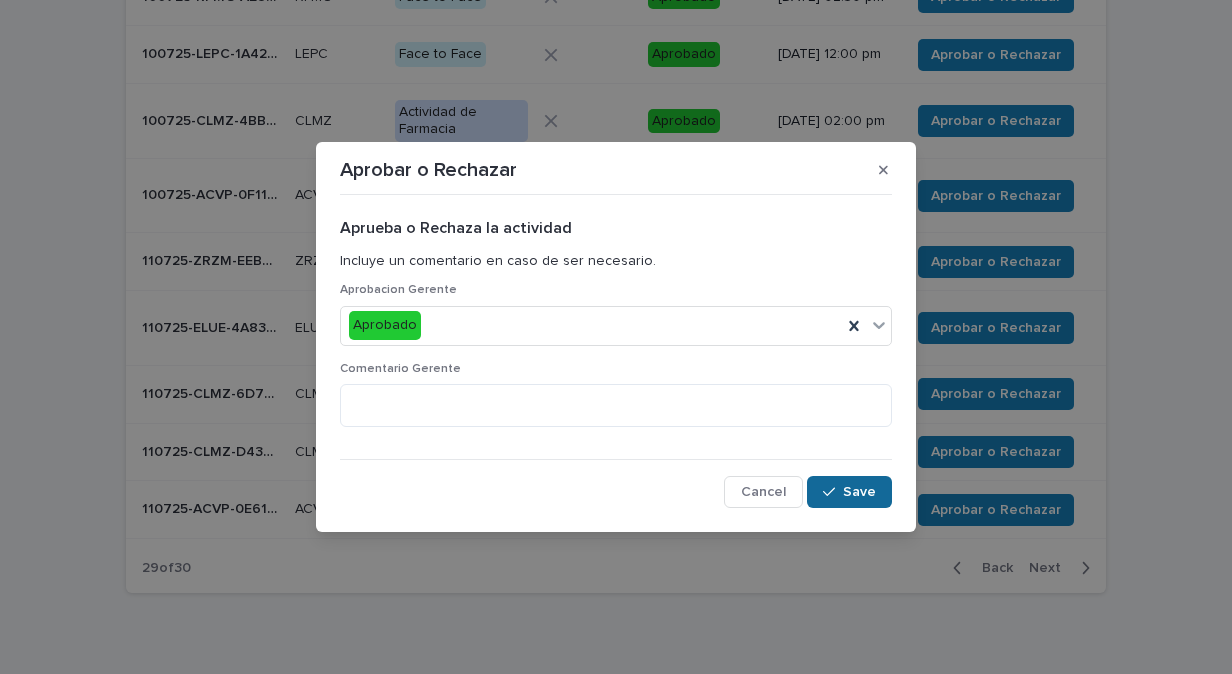 click on "Save" at bounding box center [859, 492] 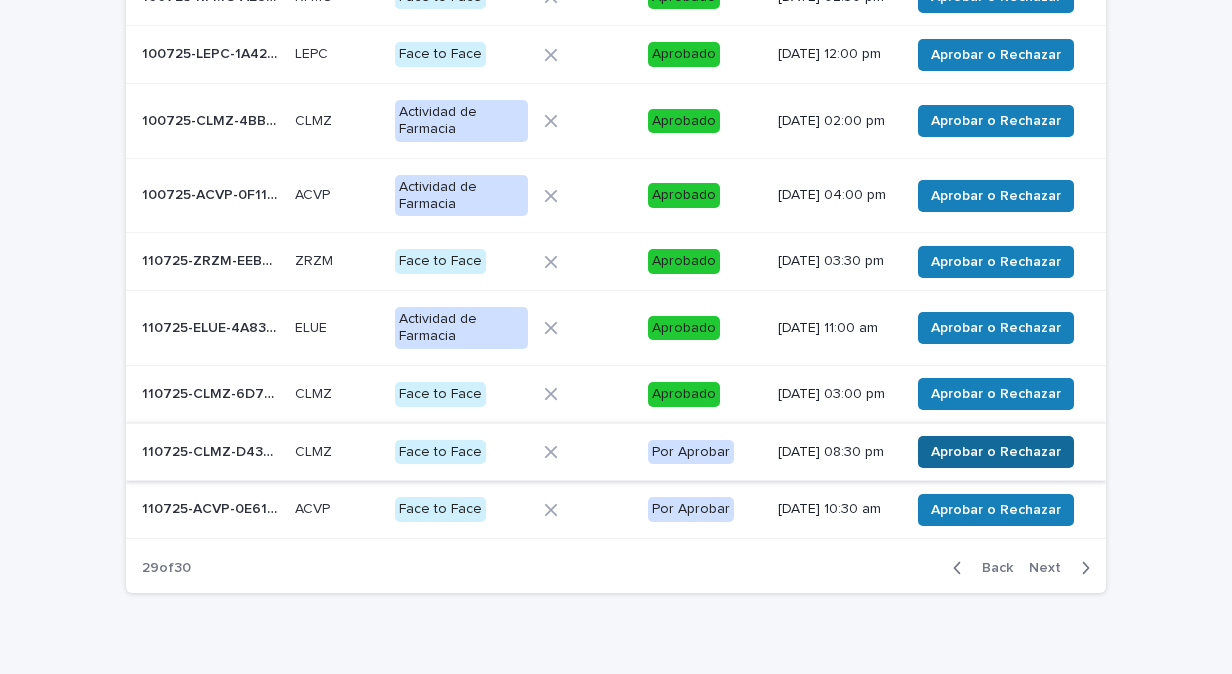 click on "Aprobar o Rechazar" at bounding box center (996, 452) 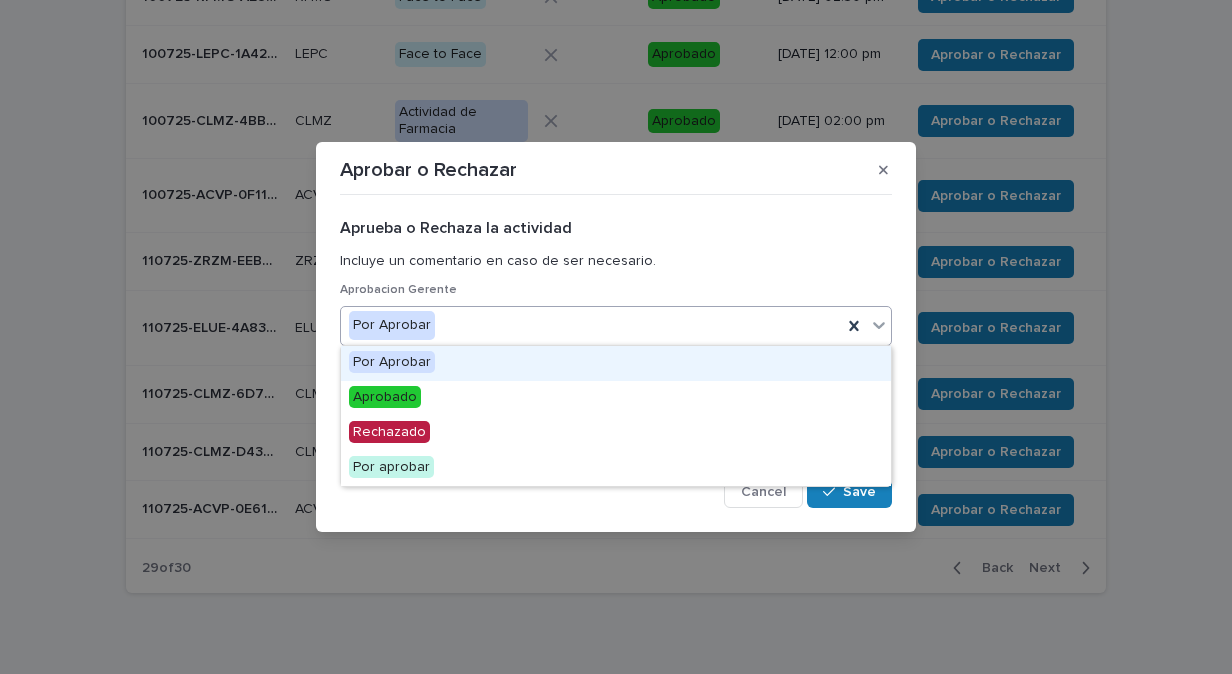 click 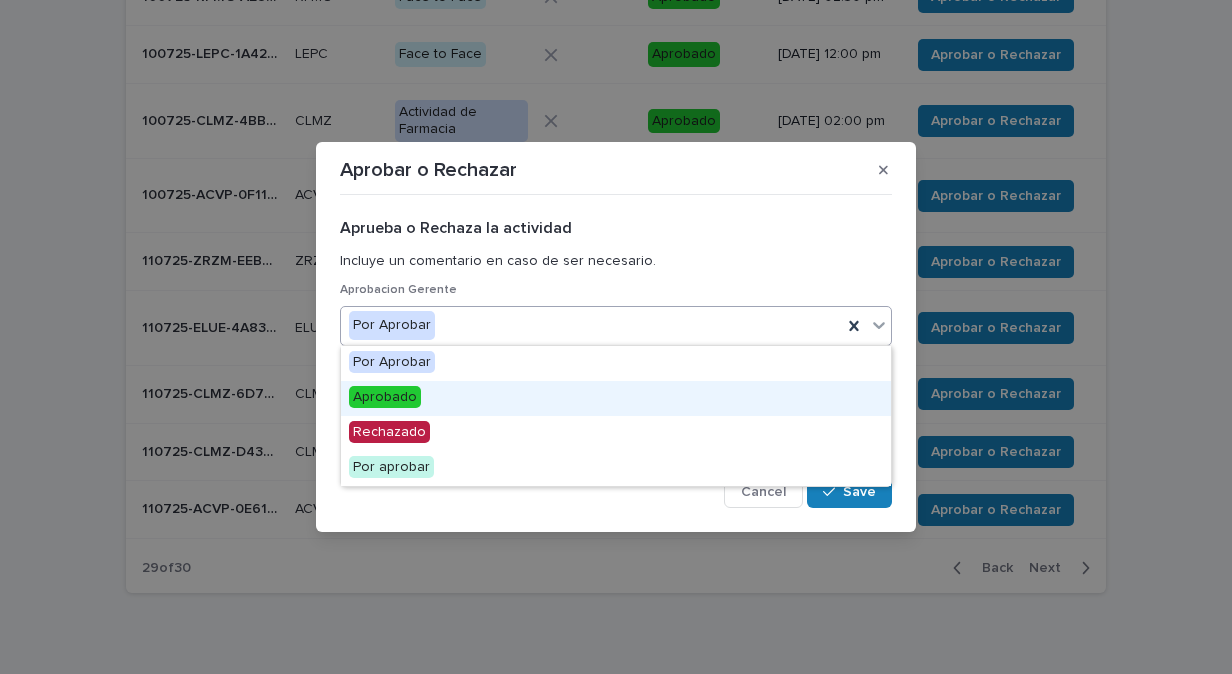 click on "Aprobado" at bounding box center [616, 398] 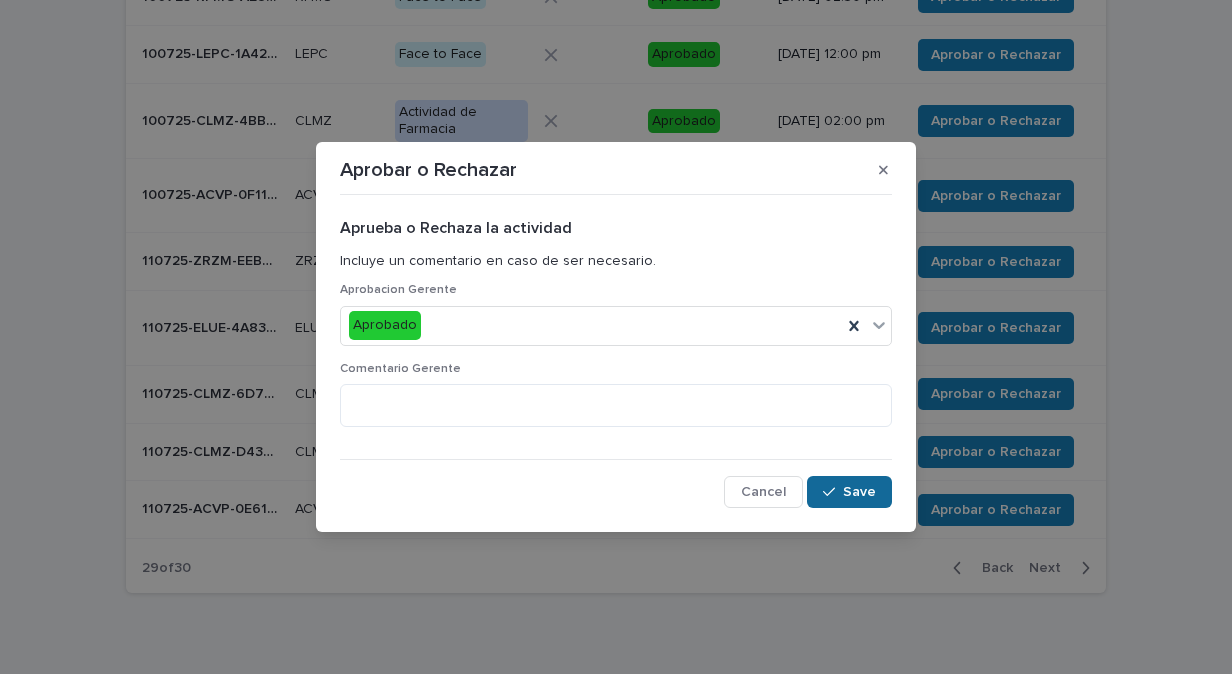 click on "Save" at bounding box center [859, 492] 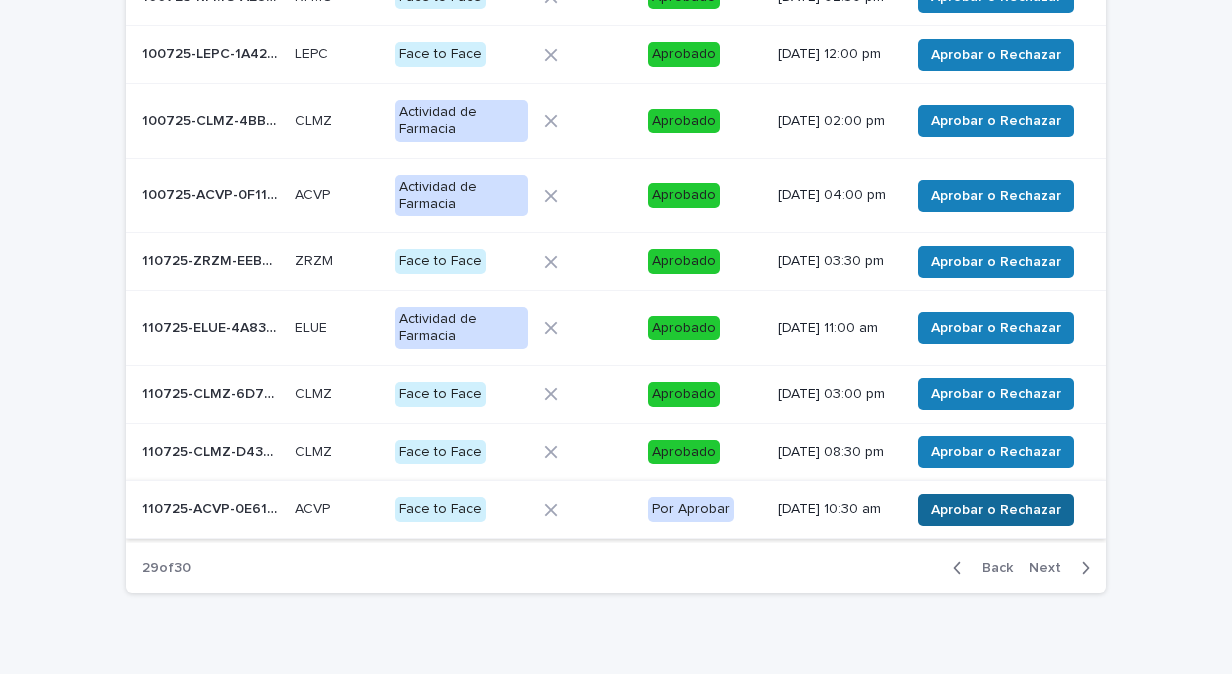 click on "Aprobar o Rechazar" at bounding box center (996, 510) 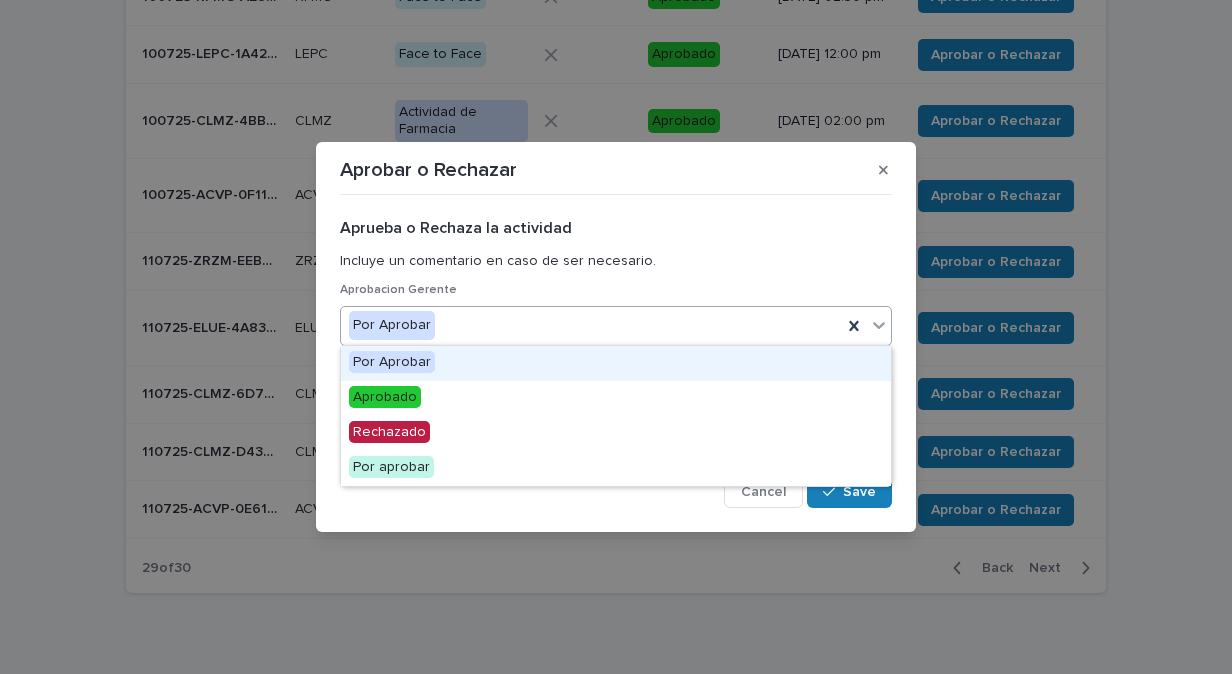 click at bounding box center [879, 325] 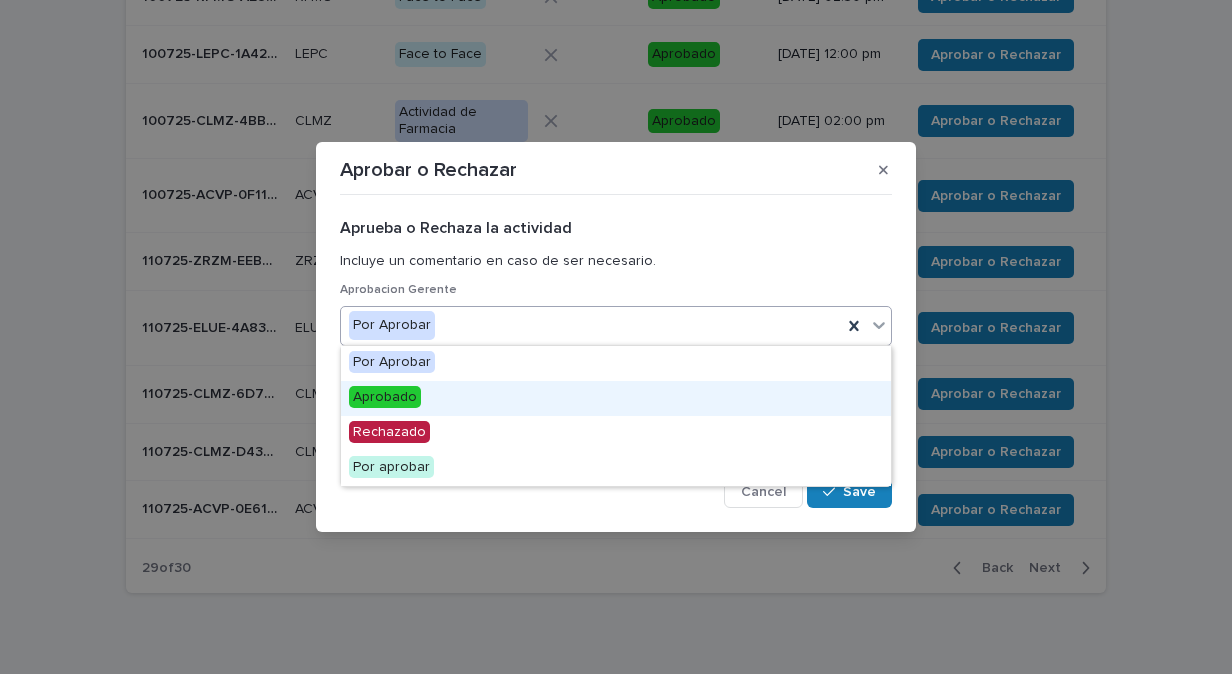 click on "Aprobado" at bounding box center (616, 398) 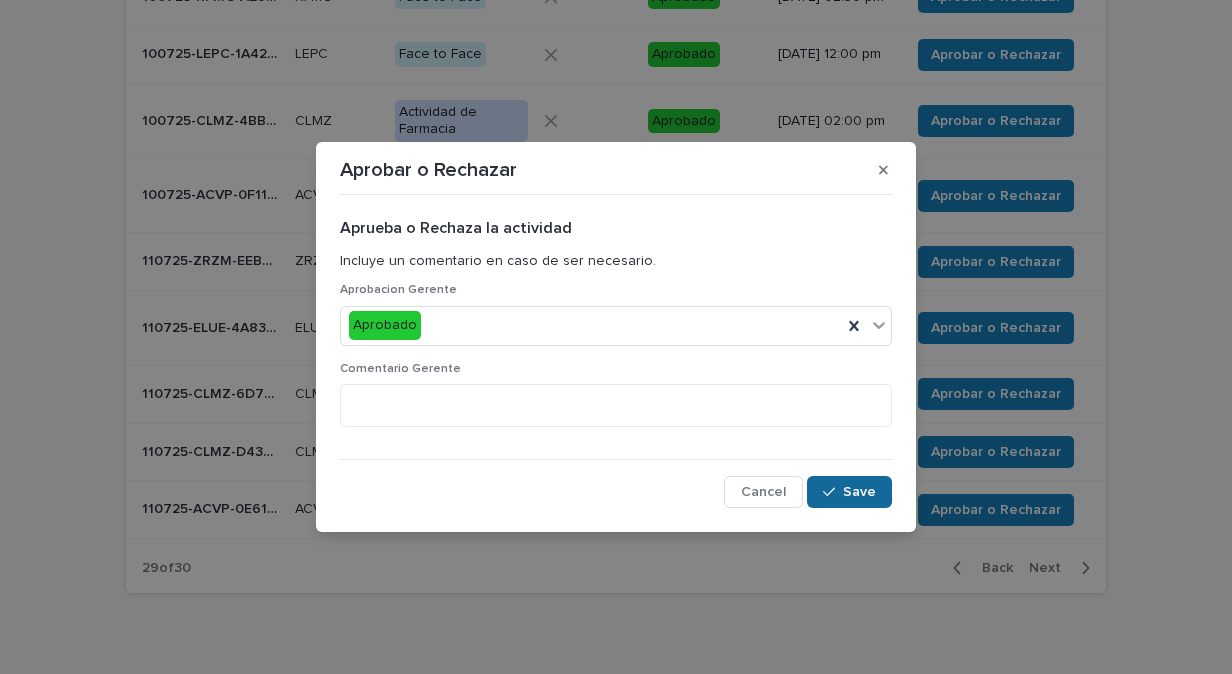 click at bounding box center [833, 492] 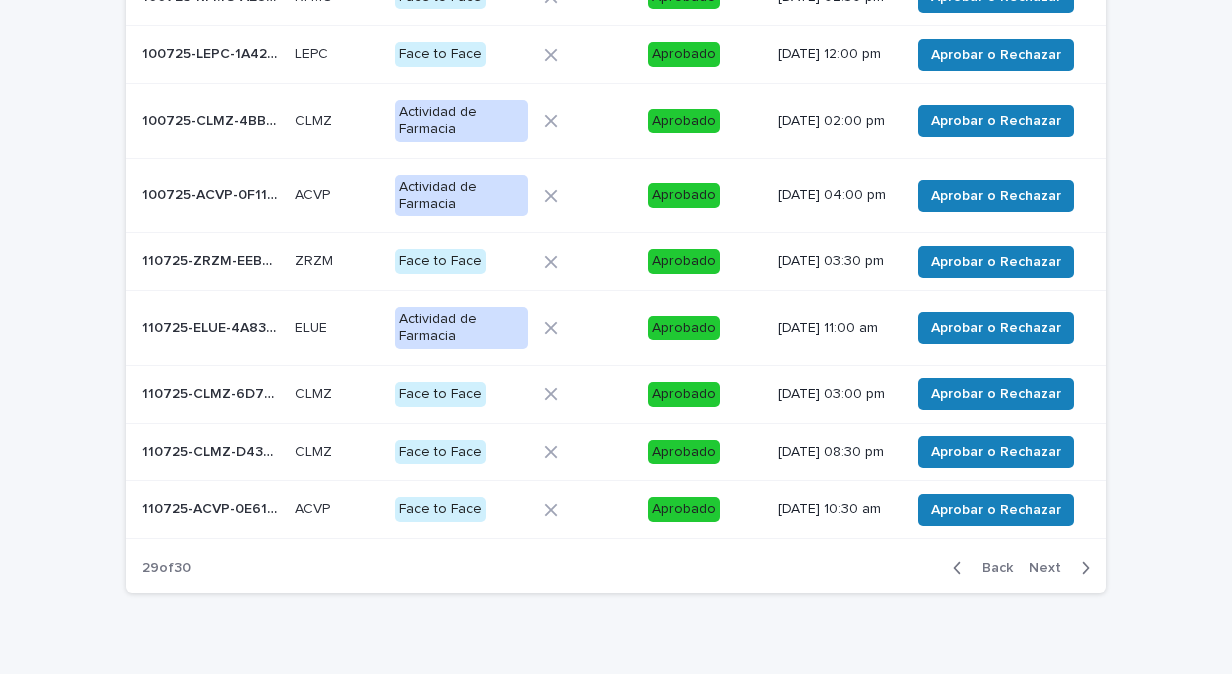 click on "Next" at bounding box center (1051, 568) 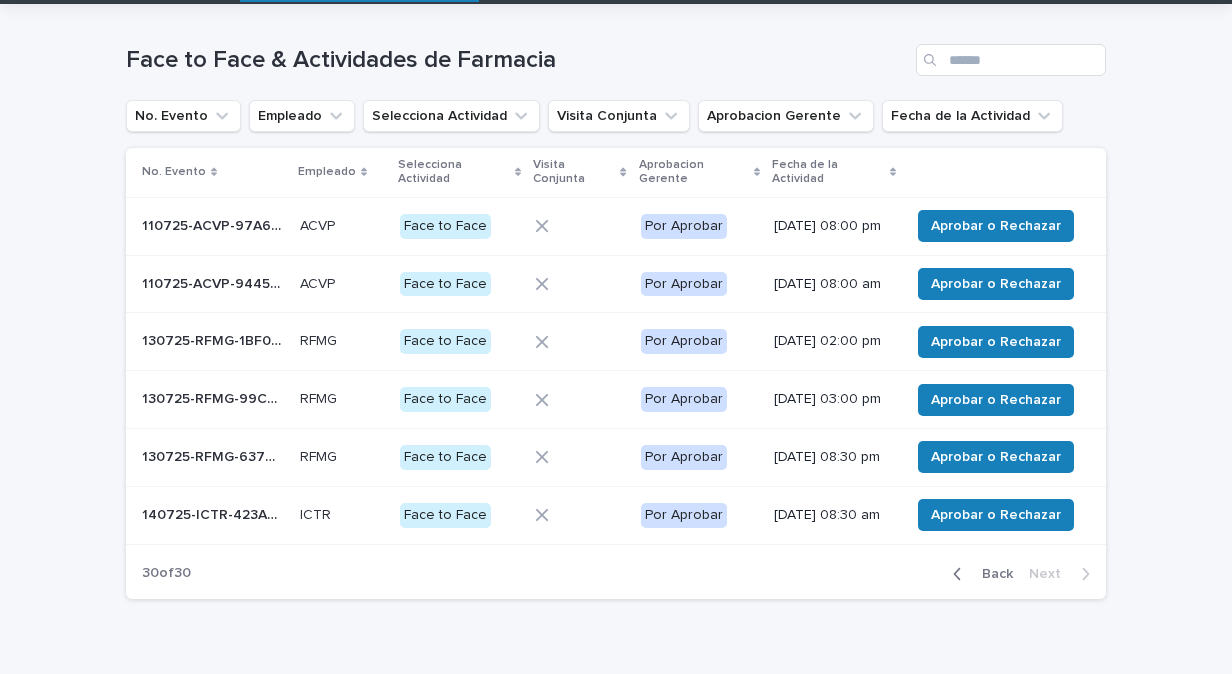 scroll, scrollTop: 56, scrollLeft: 0, axis: vertical 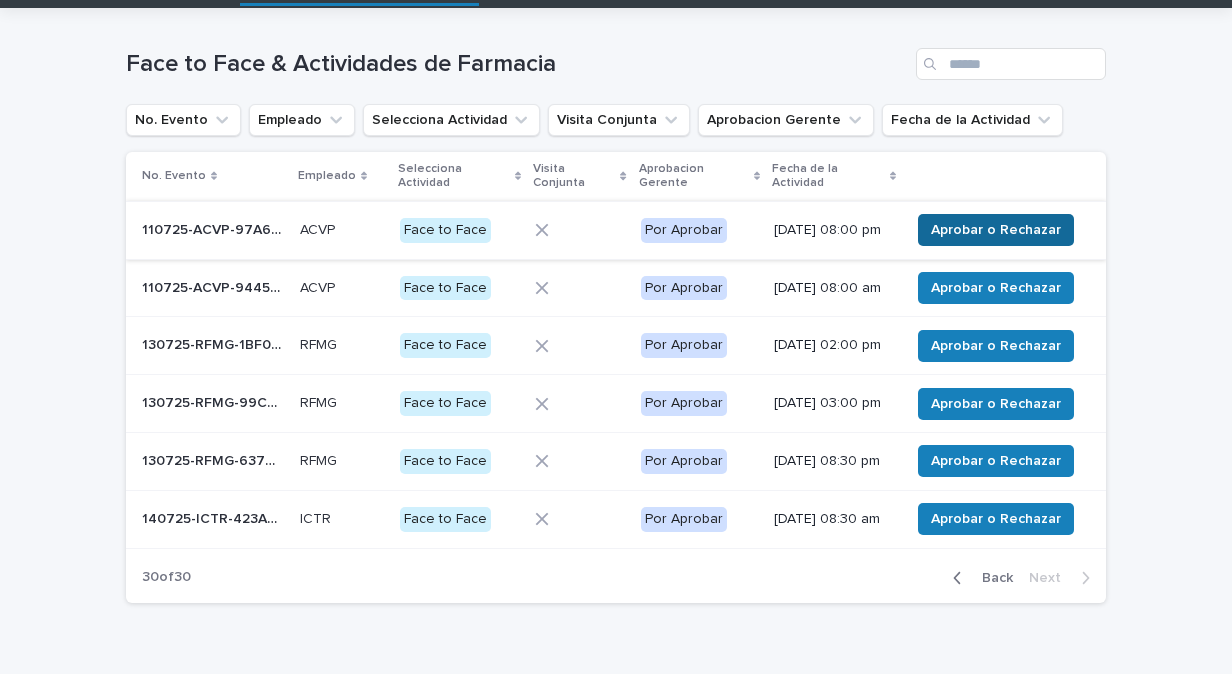 click on "Aprobar o Rechazar" at bounding box center [996, 230] 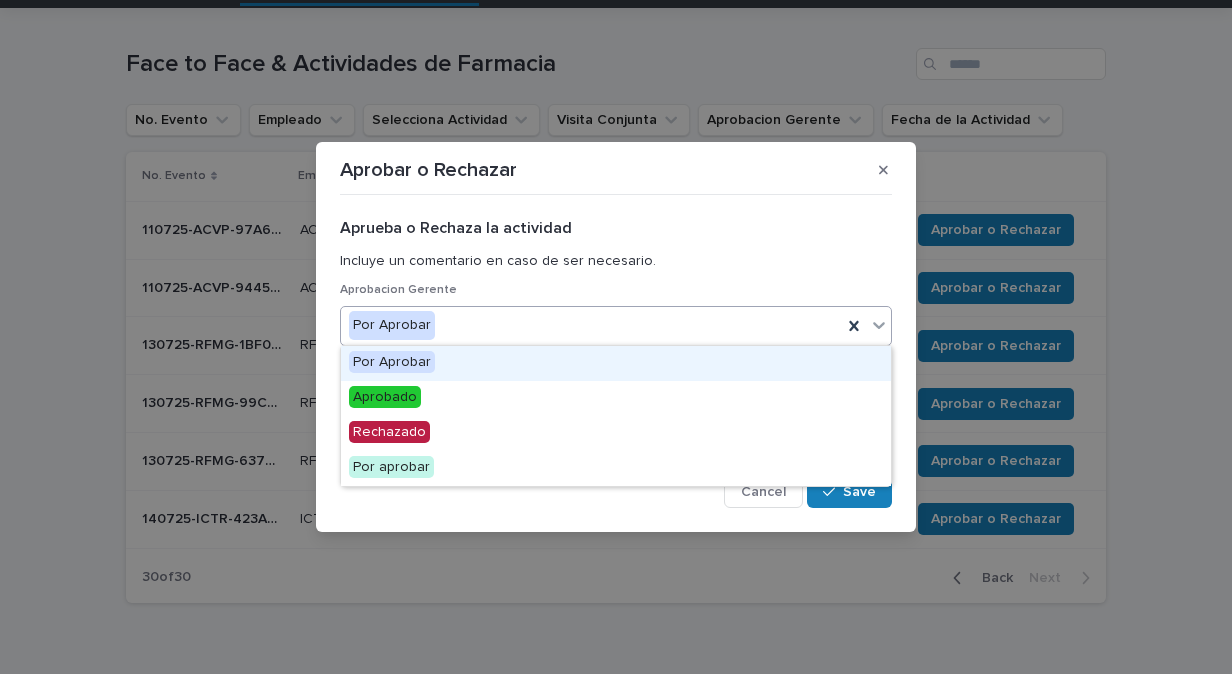 click 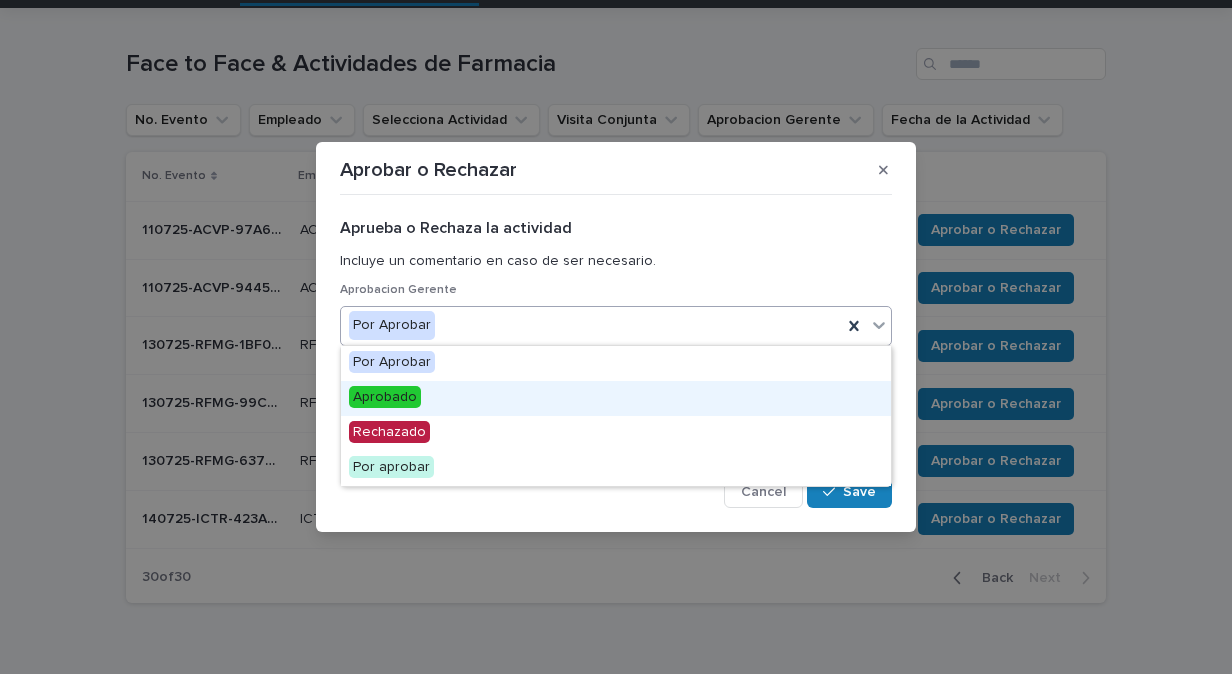 click on "Aprobado" at bounding box center [616, 398] 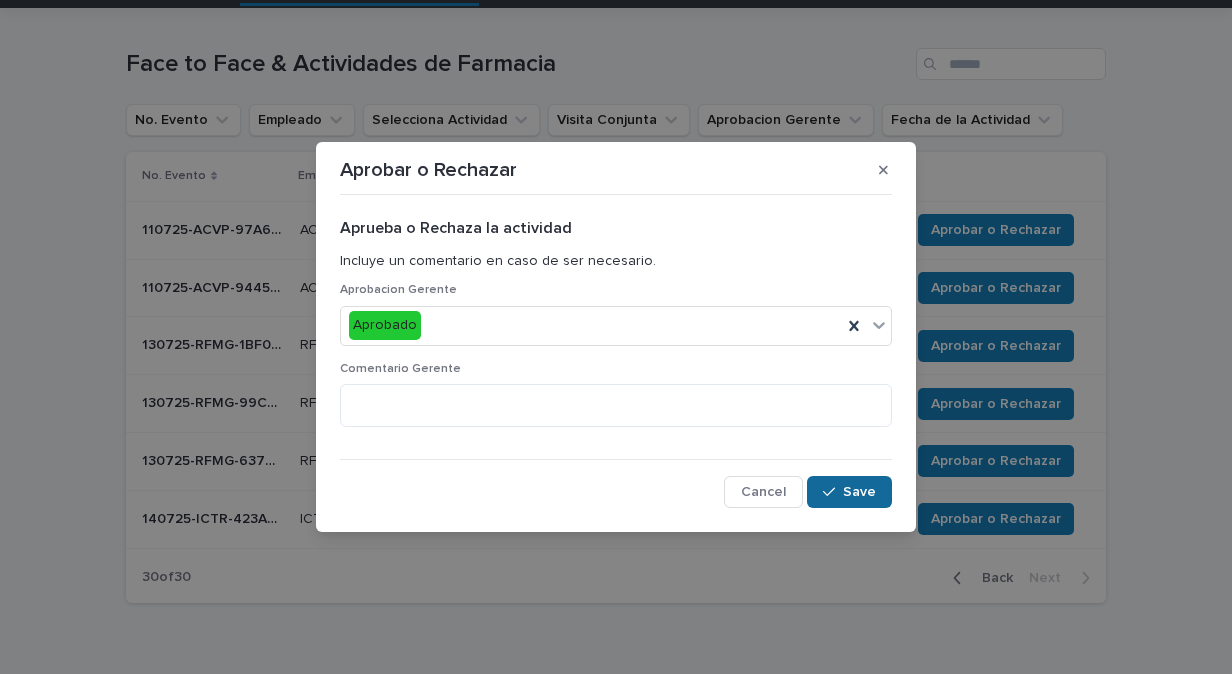 click on "Save" at bounding box center (859, 492) 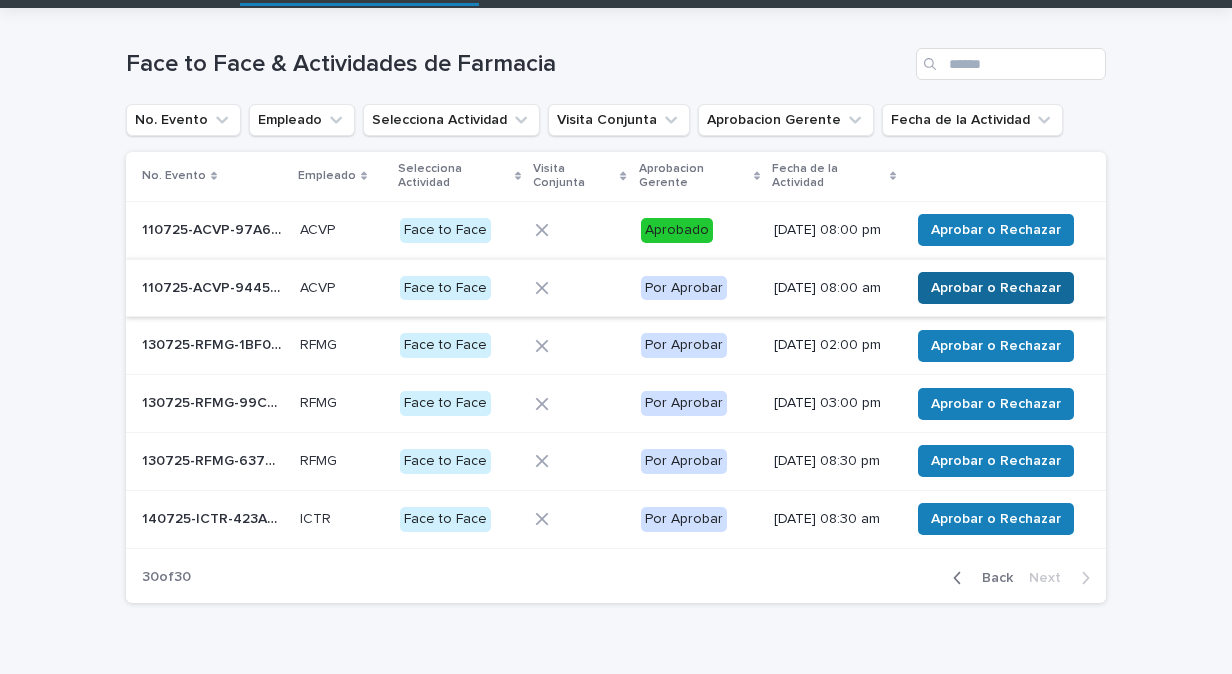 click on "Aprobar o Rechazar" at bounding box center (996, 288) 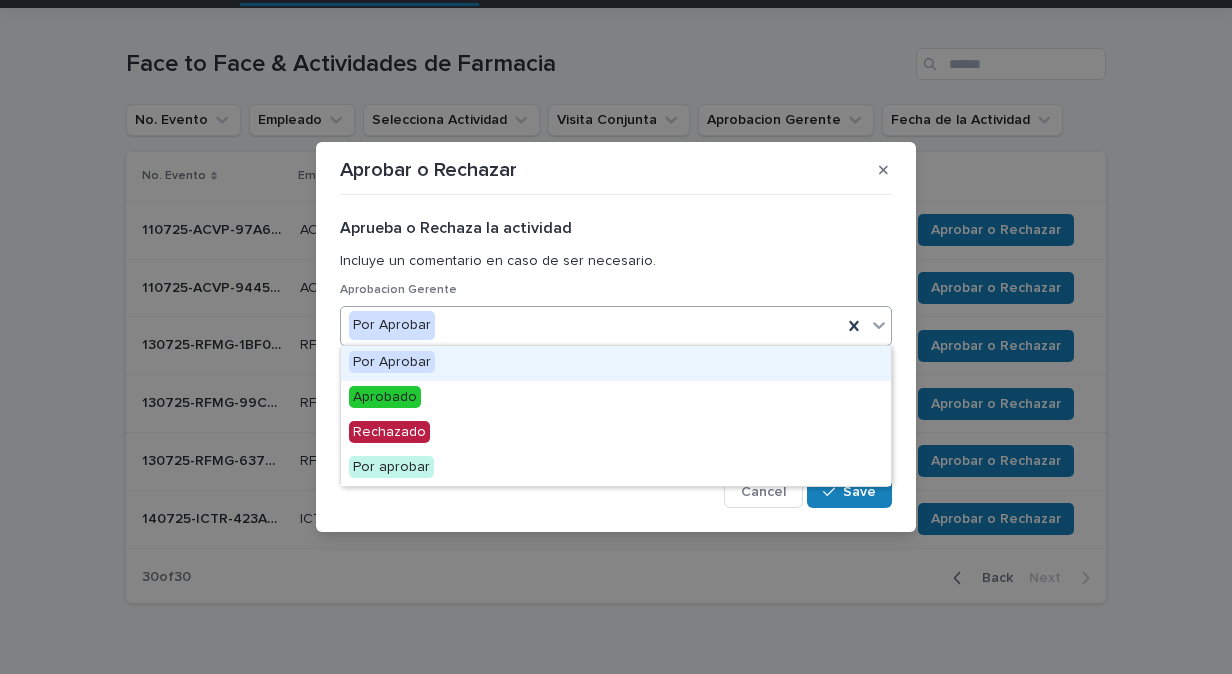 click at bounding box center (879, 325) 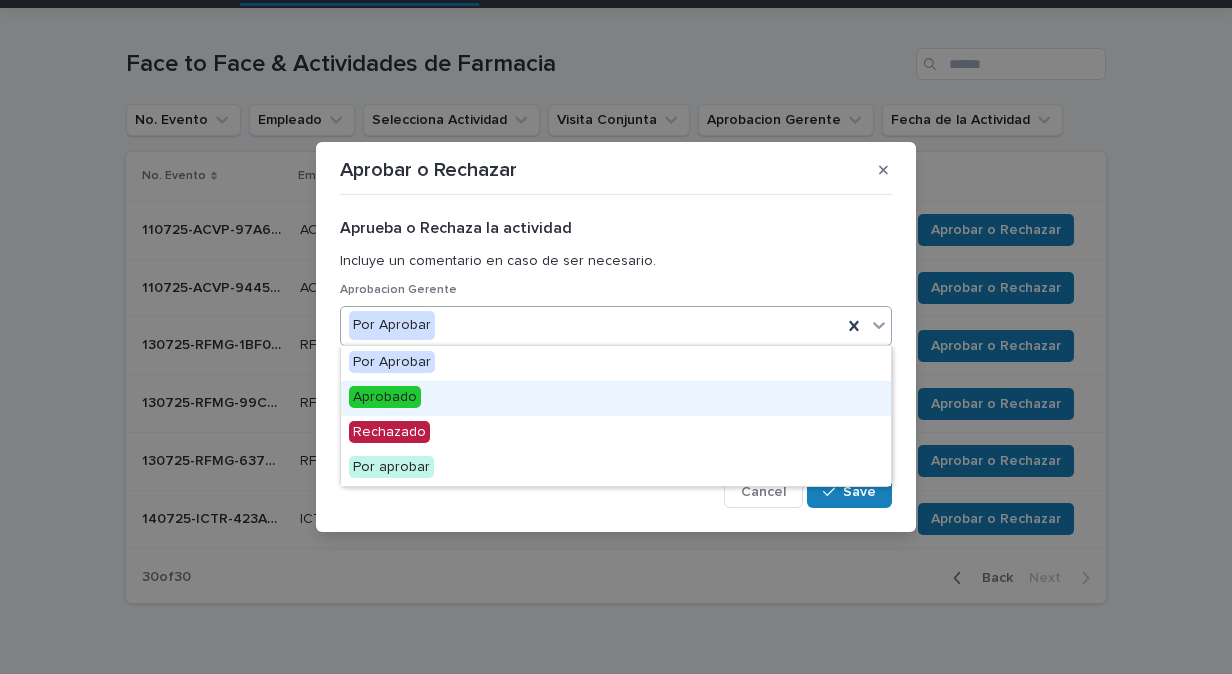 click on "Aprobado" at bounding box center [616, 398] 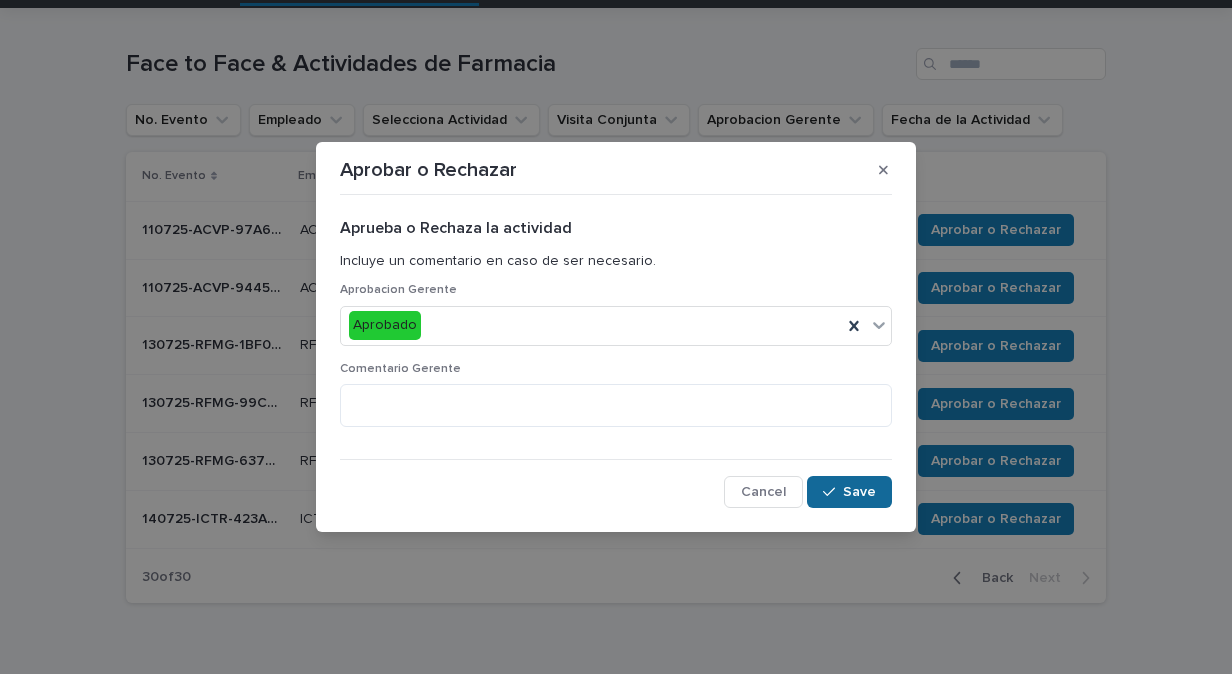 click 